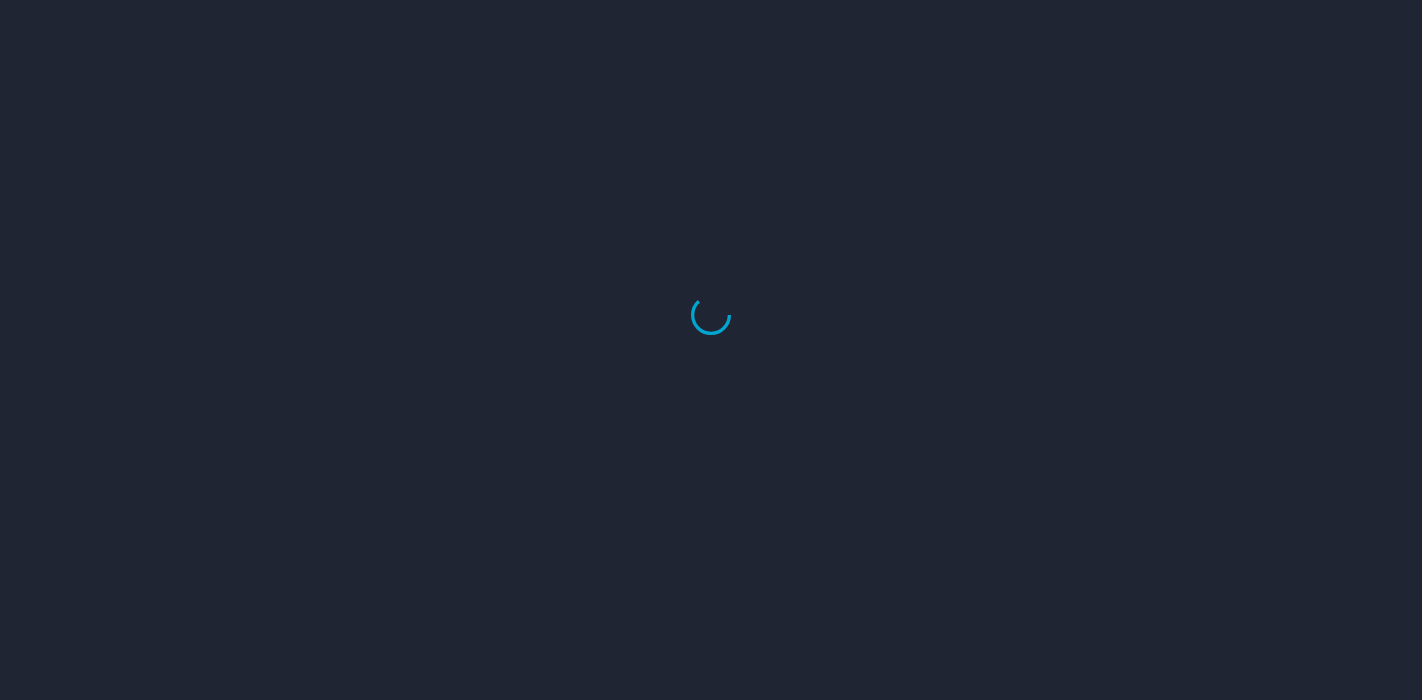 scroll, scrollTop: 0, scrollLeft: 0, axis: both 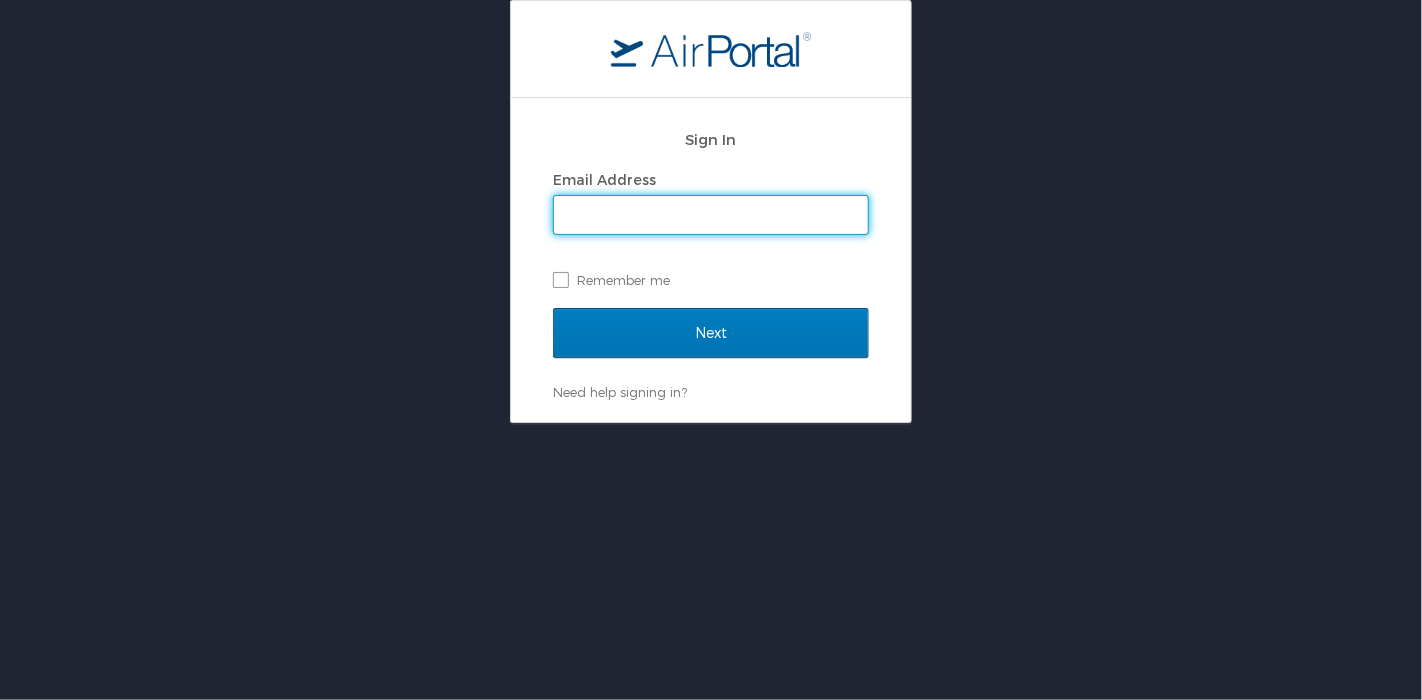 click on "Email Address" at bounding box center (711, 215) 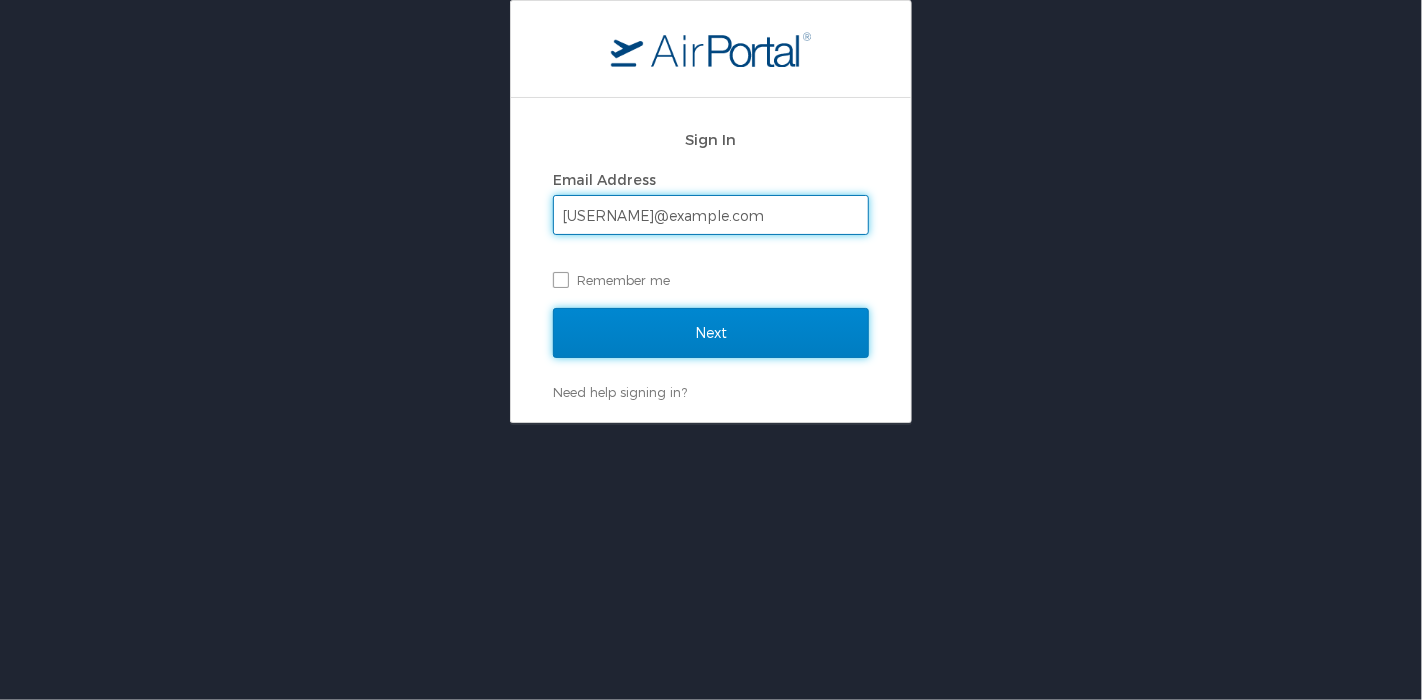 click on "Next" at bounding box center (711, 333) 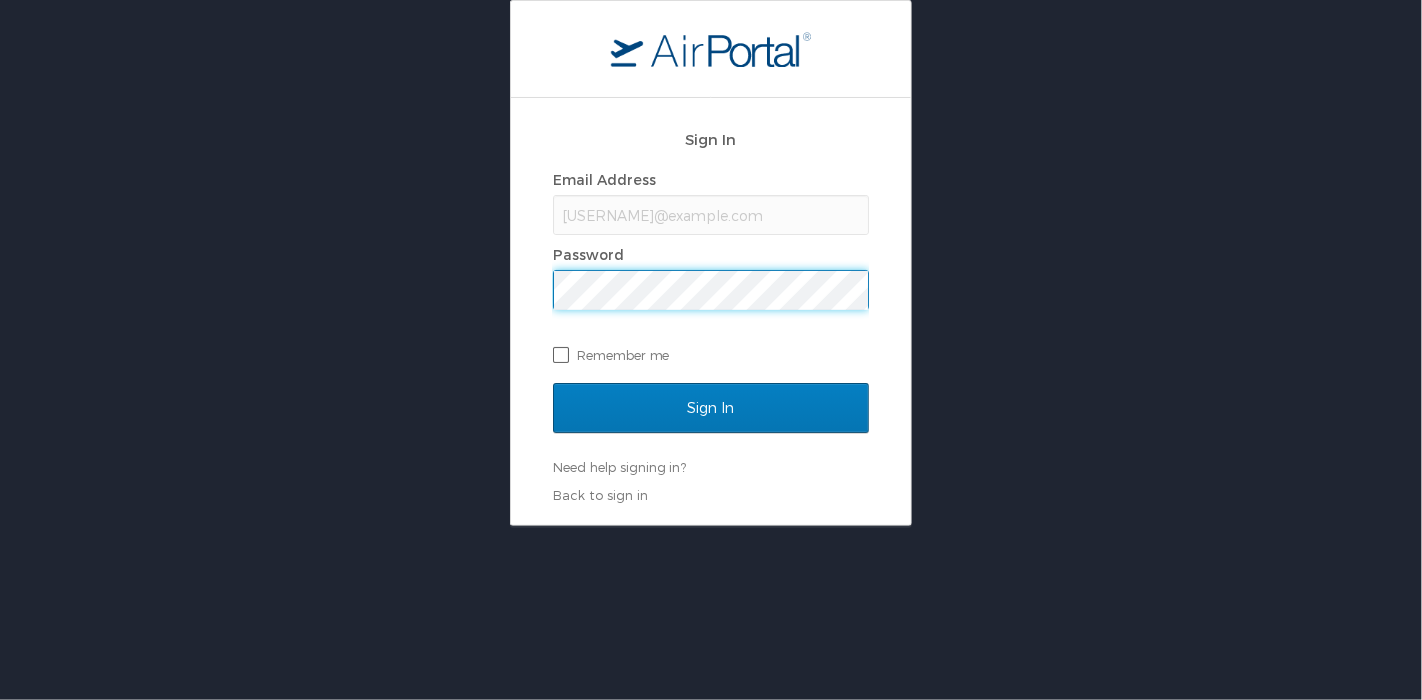 scroll, scrollTop: 0, scrollLeft: 0, axis: both 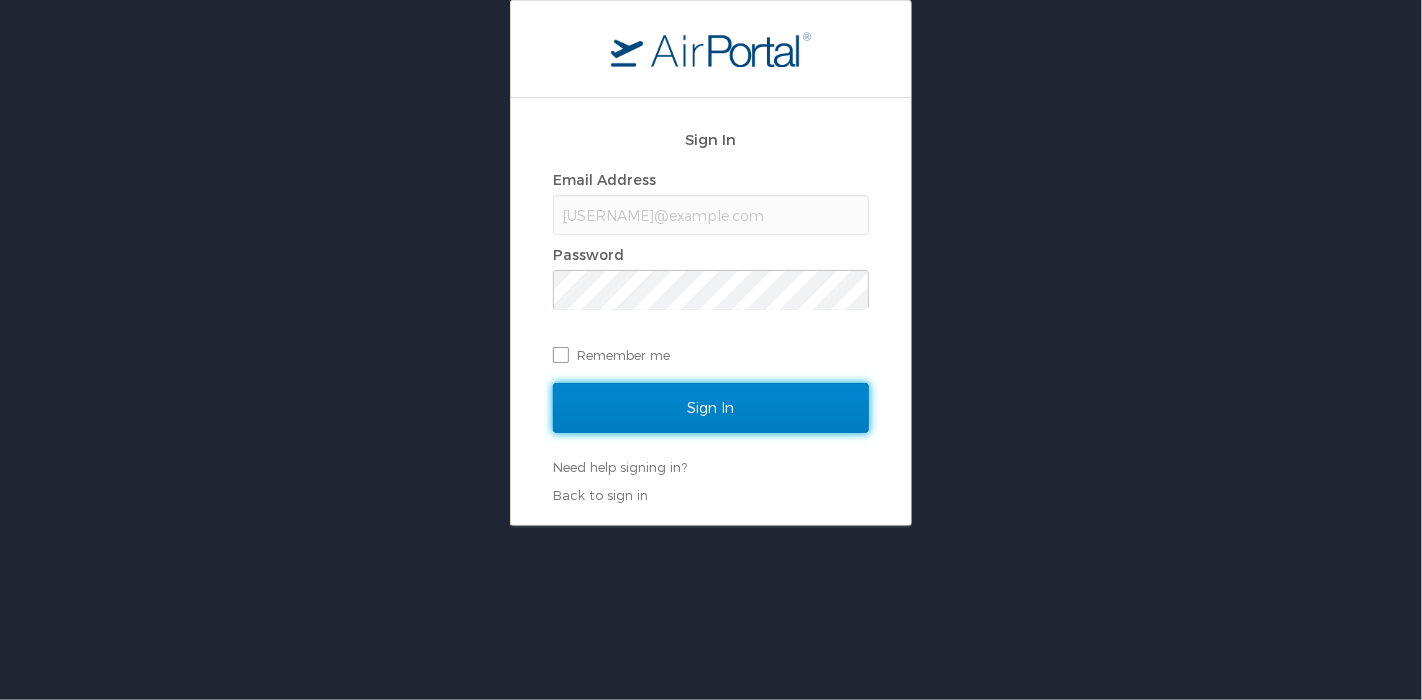 click on "Sign In" at bounding box center (711, 408) 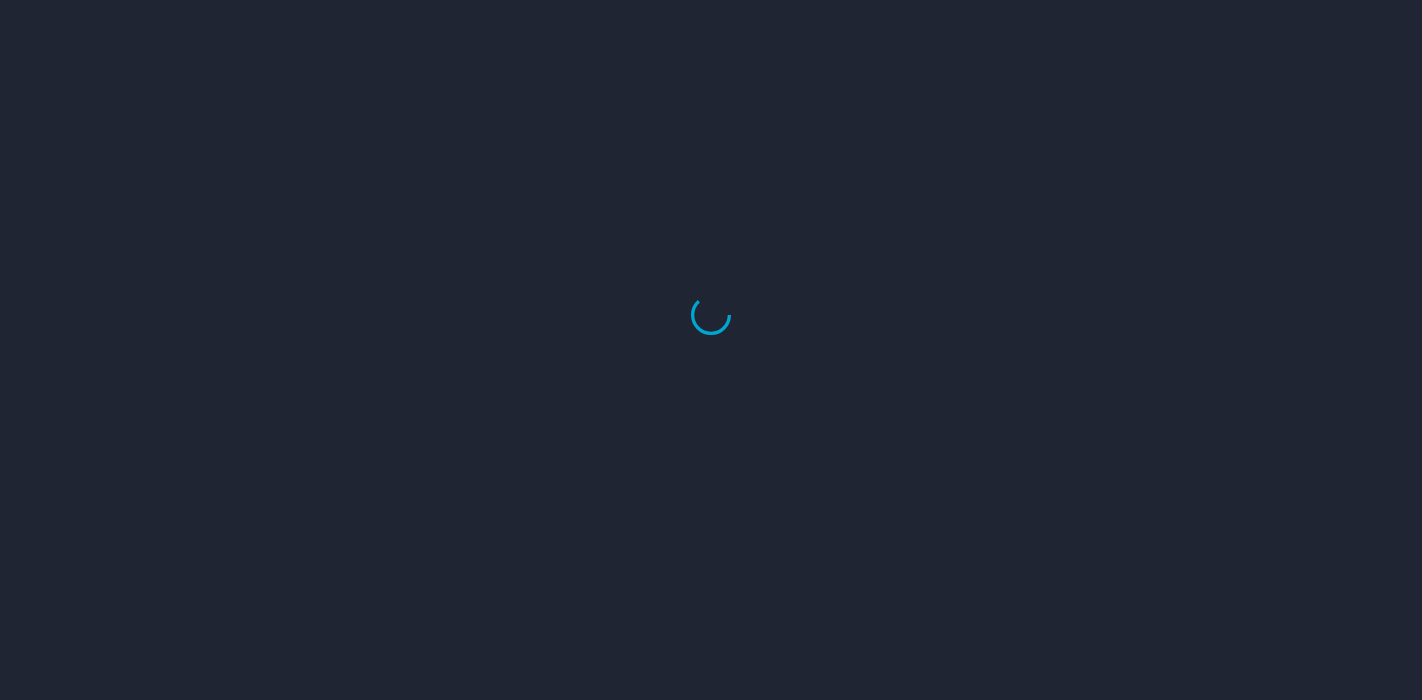 scroll, scrollTop: 0, scrollLeft: 0, axis: both 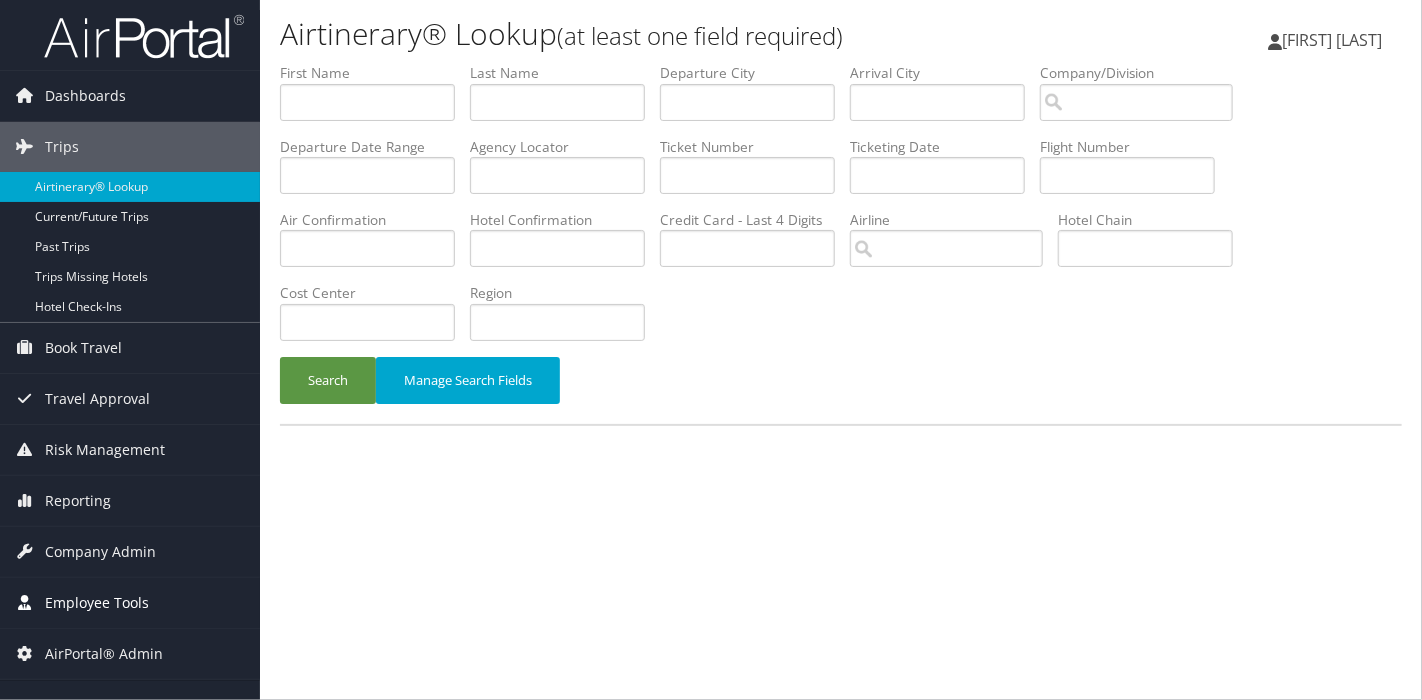 click on "Employee Tools" at bounding box center [97, 603] 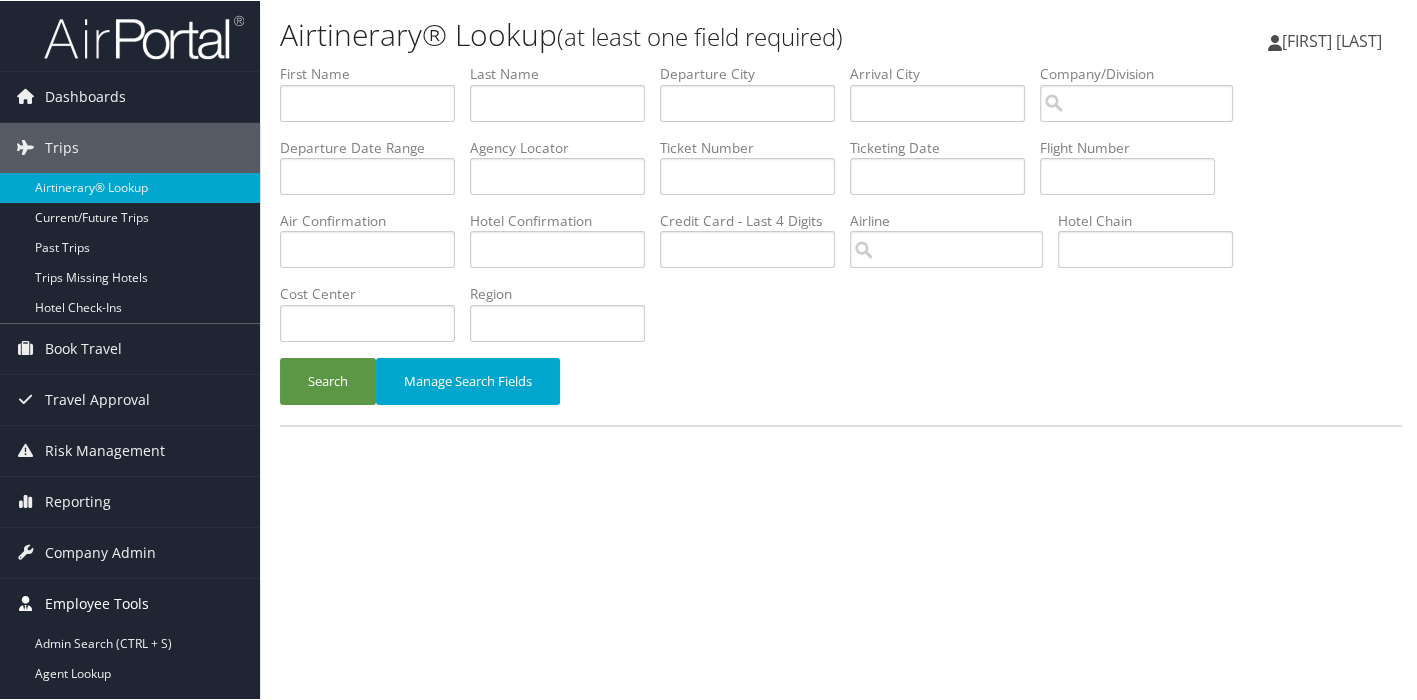 click on "Employee Tools" at bounding box center (97, 603) 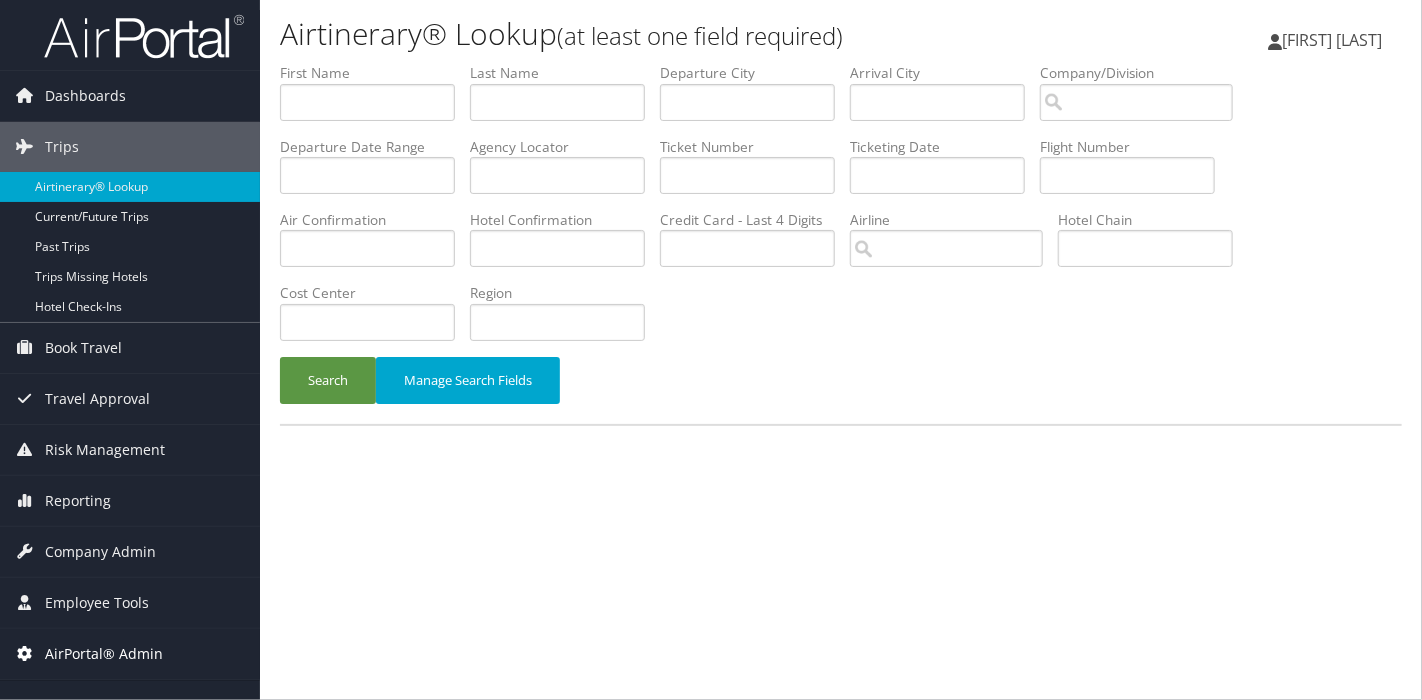 click on "AirPortal® Admin" at bounding box center [104, 654] 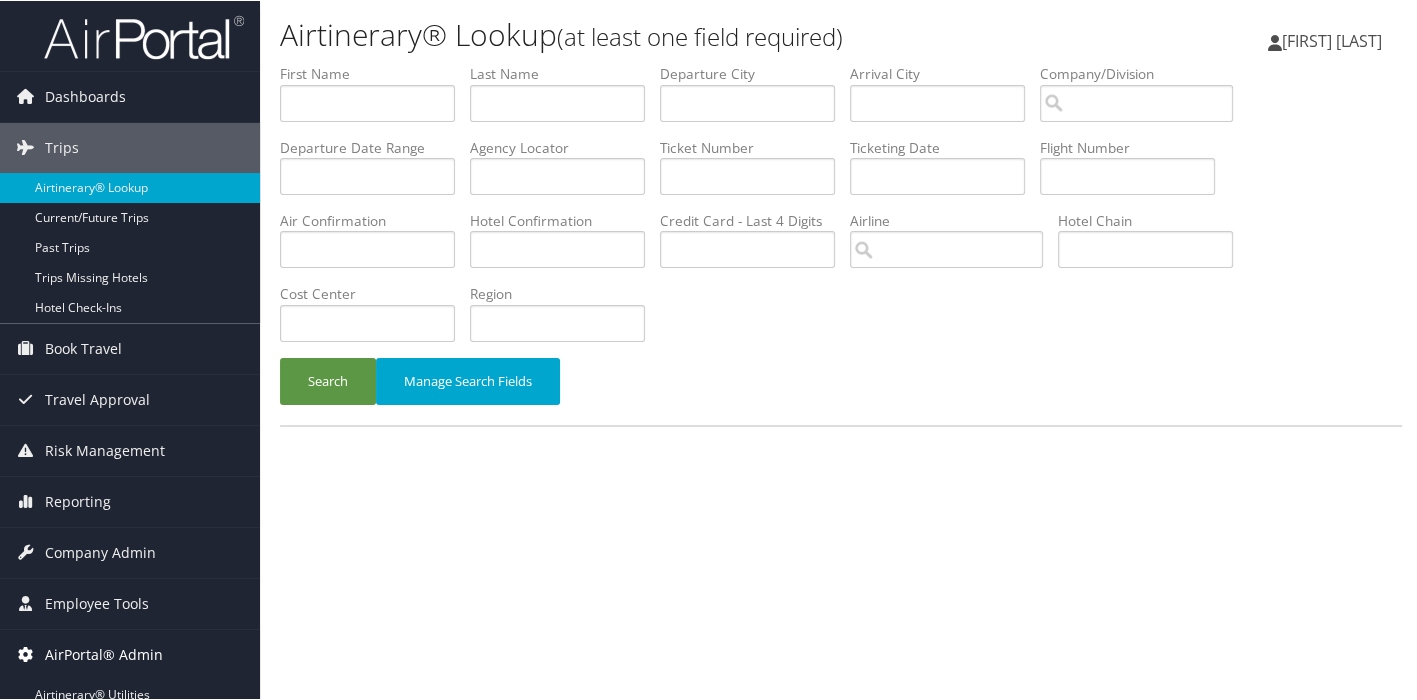click on "AirPortal® Admin" at bounding box center (104, 654) 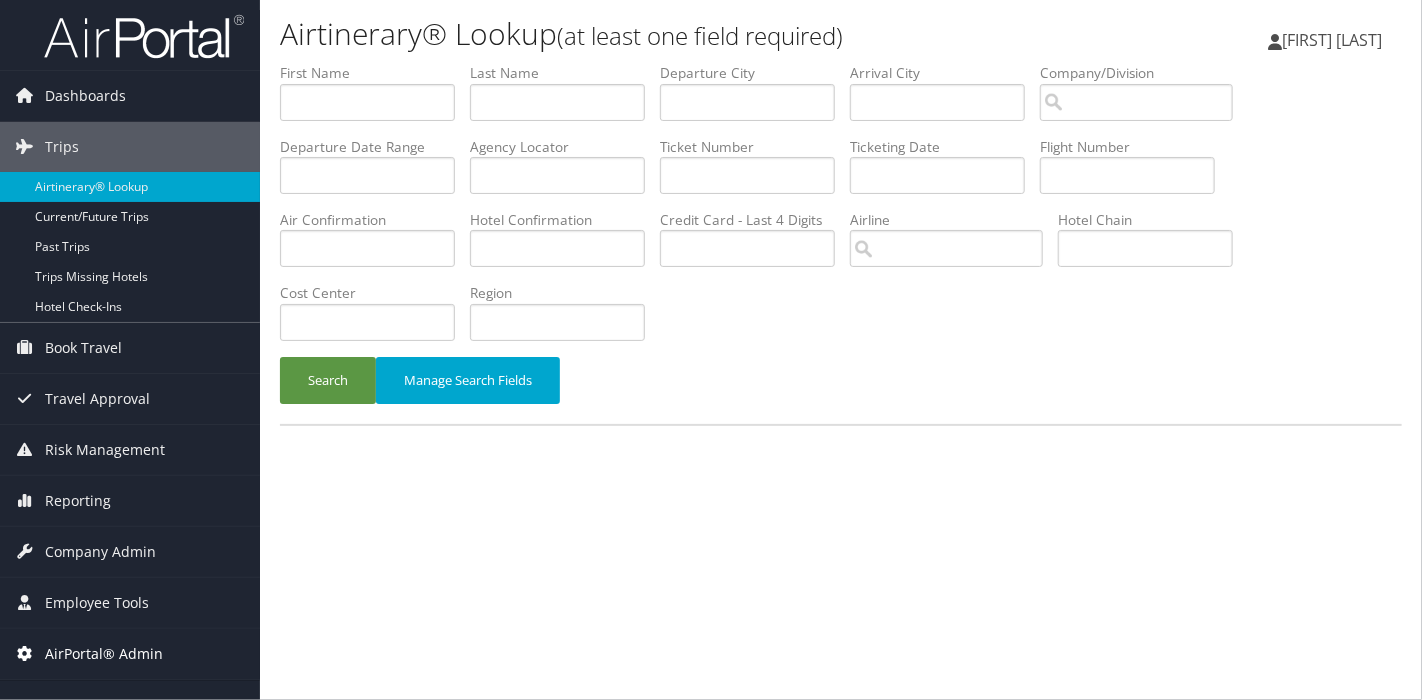 click on "AirPortal® Admin" at bounding box center (104, 654) 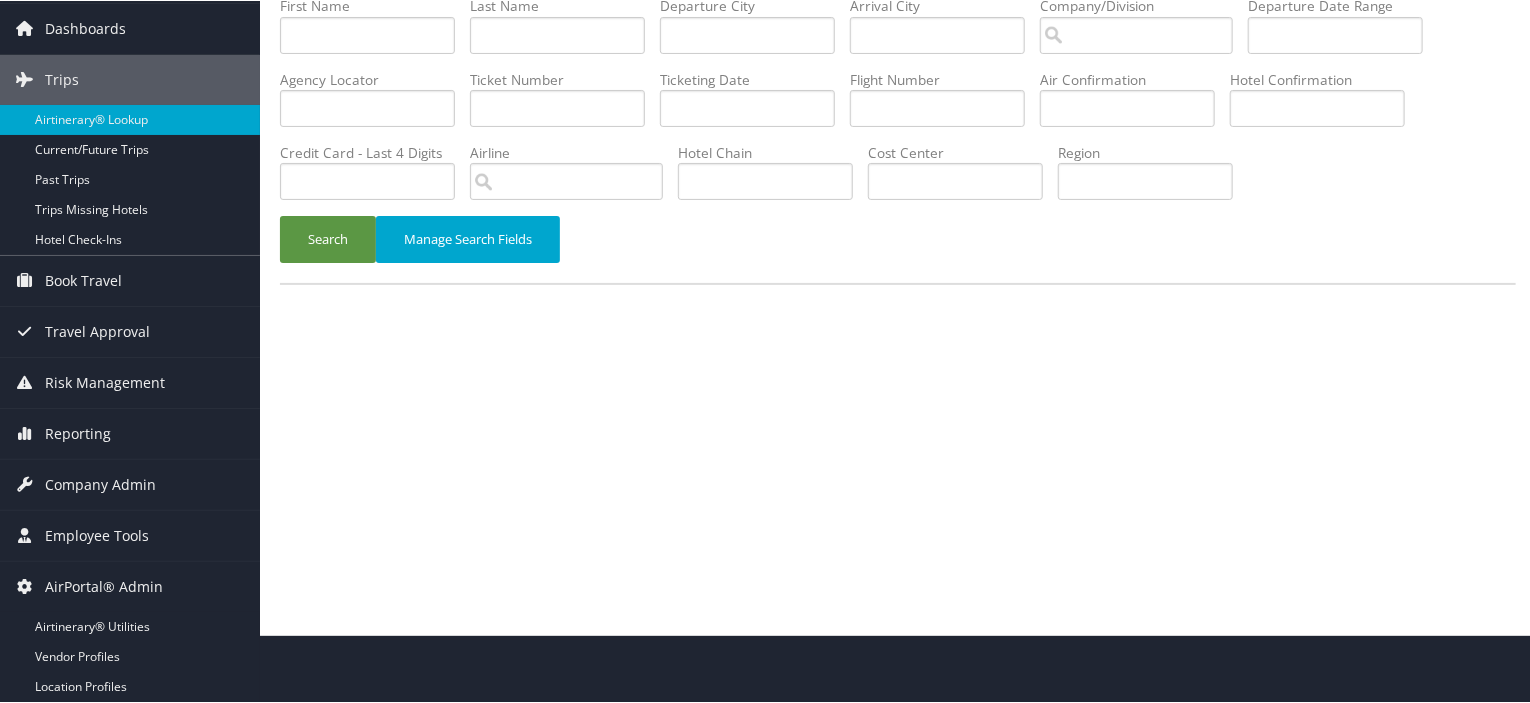 scroll, scrollTop: 155, scrollLeft: 0, axis: vertical 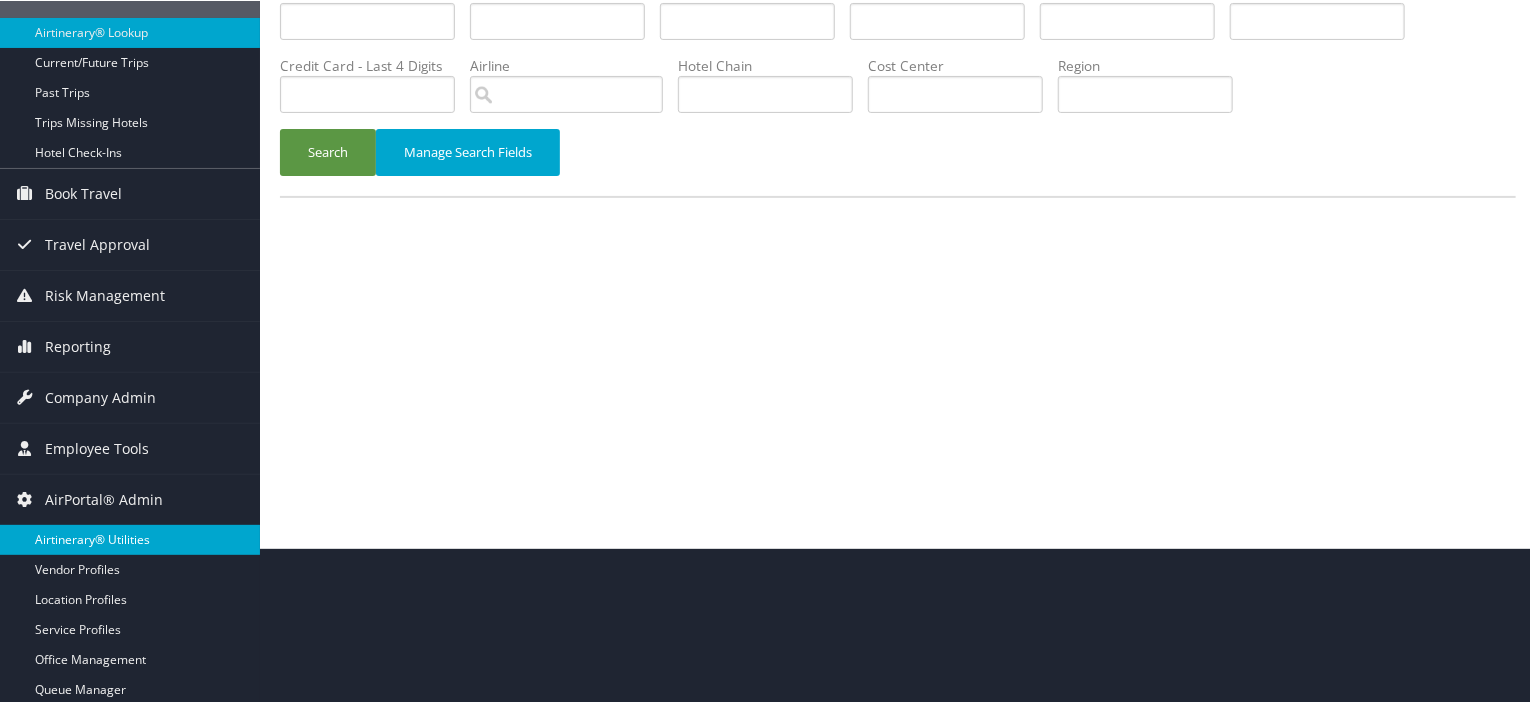 click on "Airtinerary® Utilities" at bounding box center (130, 539) 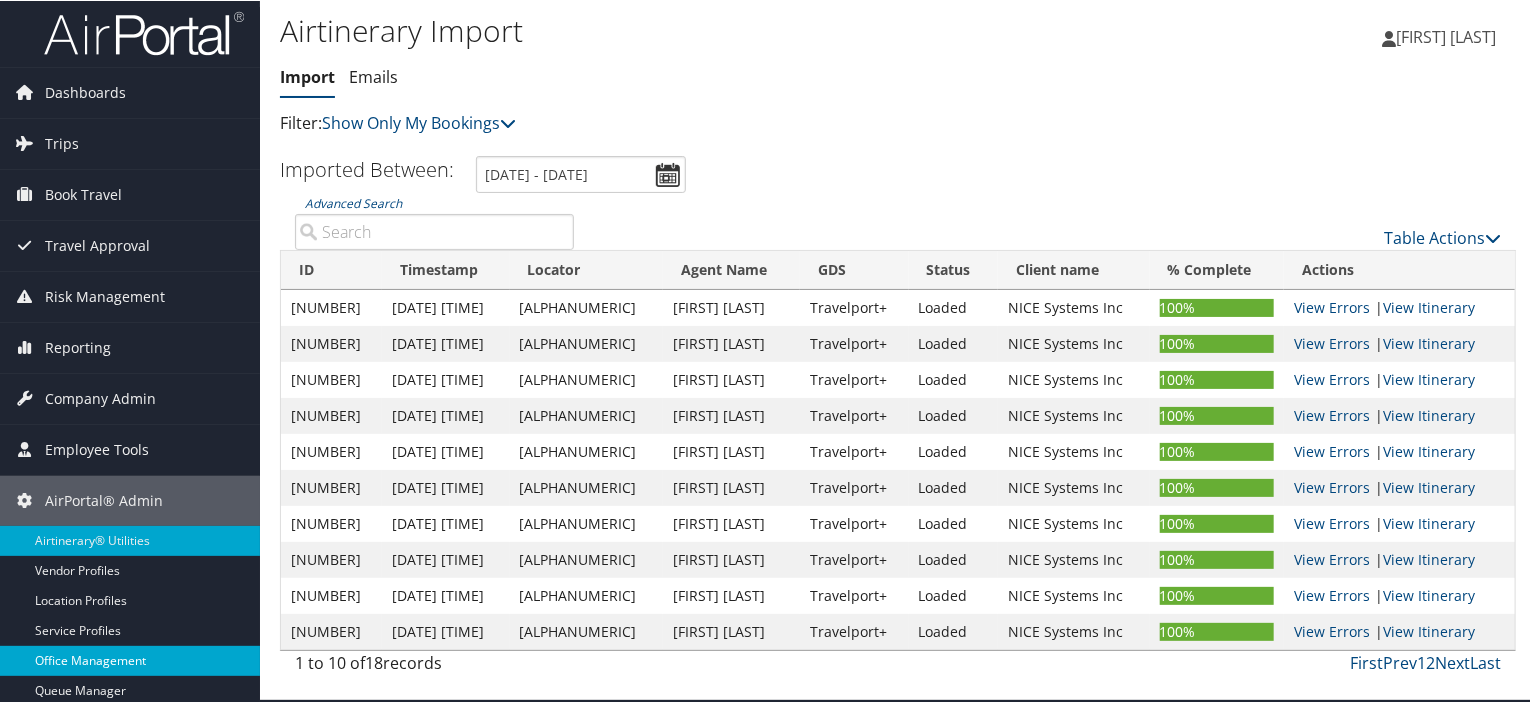 scroll, scrollTop: 4, scrollLeft: 0, axis: vertical 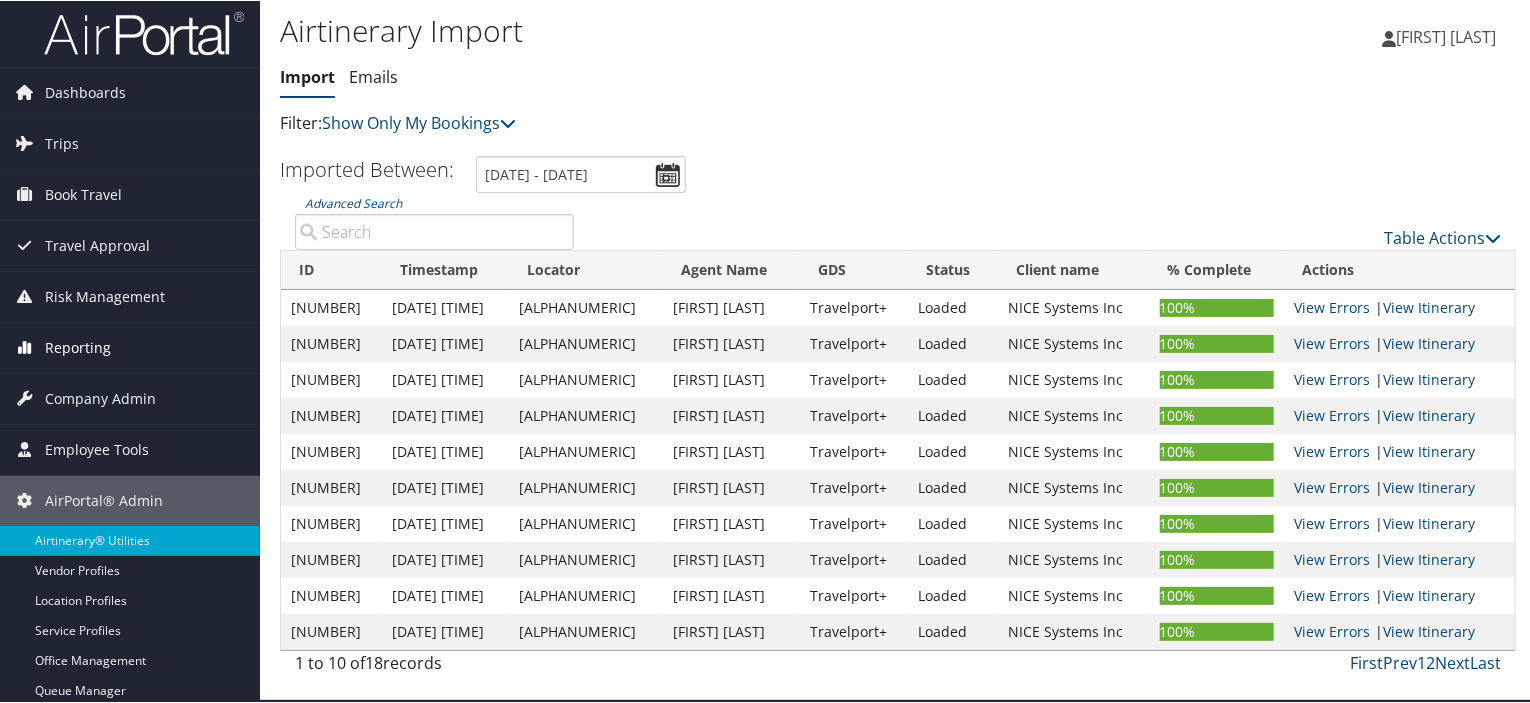 click on "Reporting" at bounding box center (78, 347) 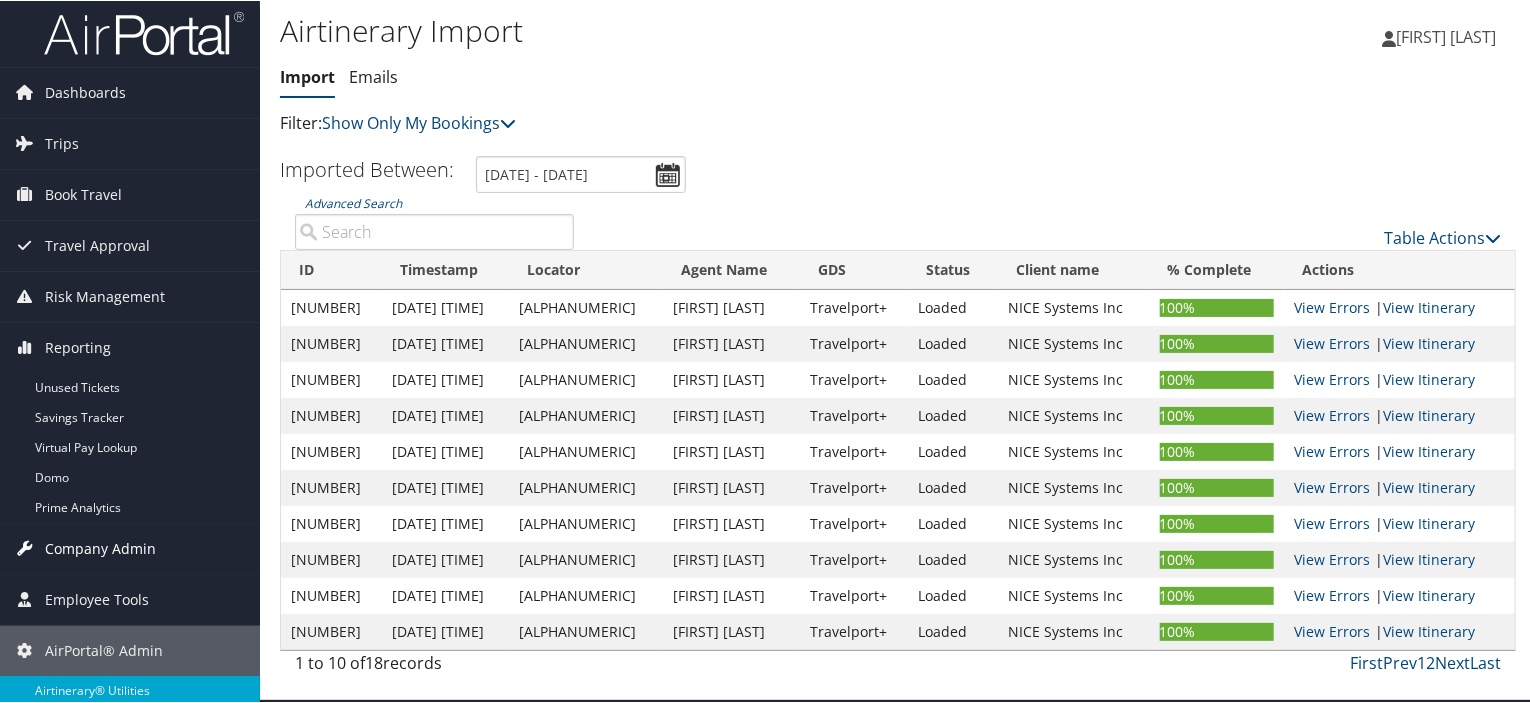 click on "Company Admin" at bounding box center (100, 548) 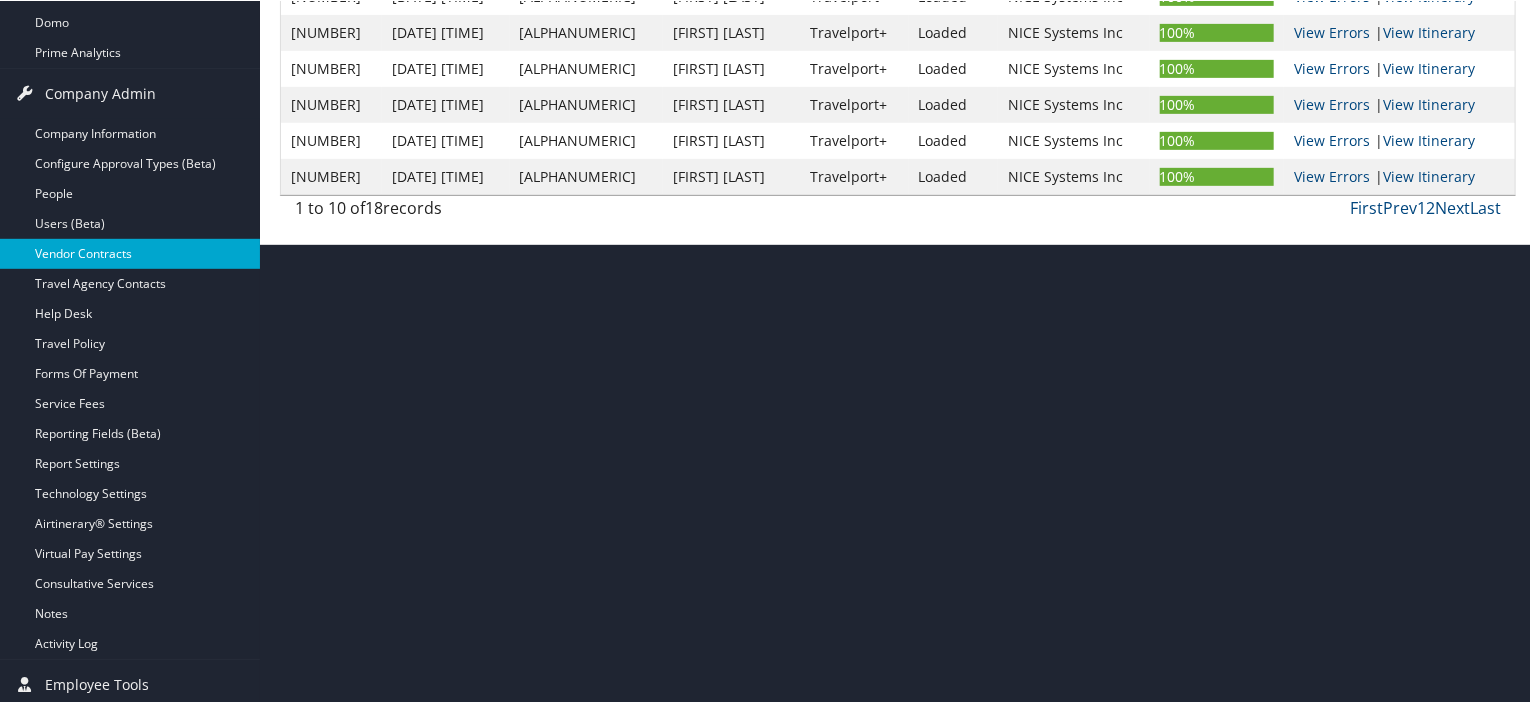 scroll, scrollTop: 504, scrollLeft: 0, axis: vertical 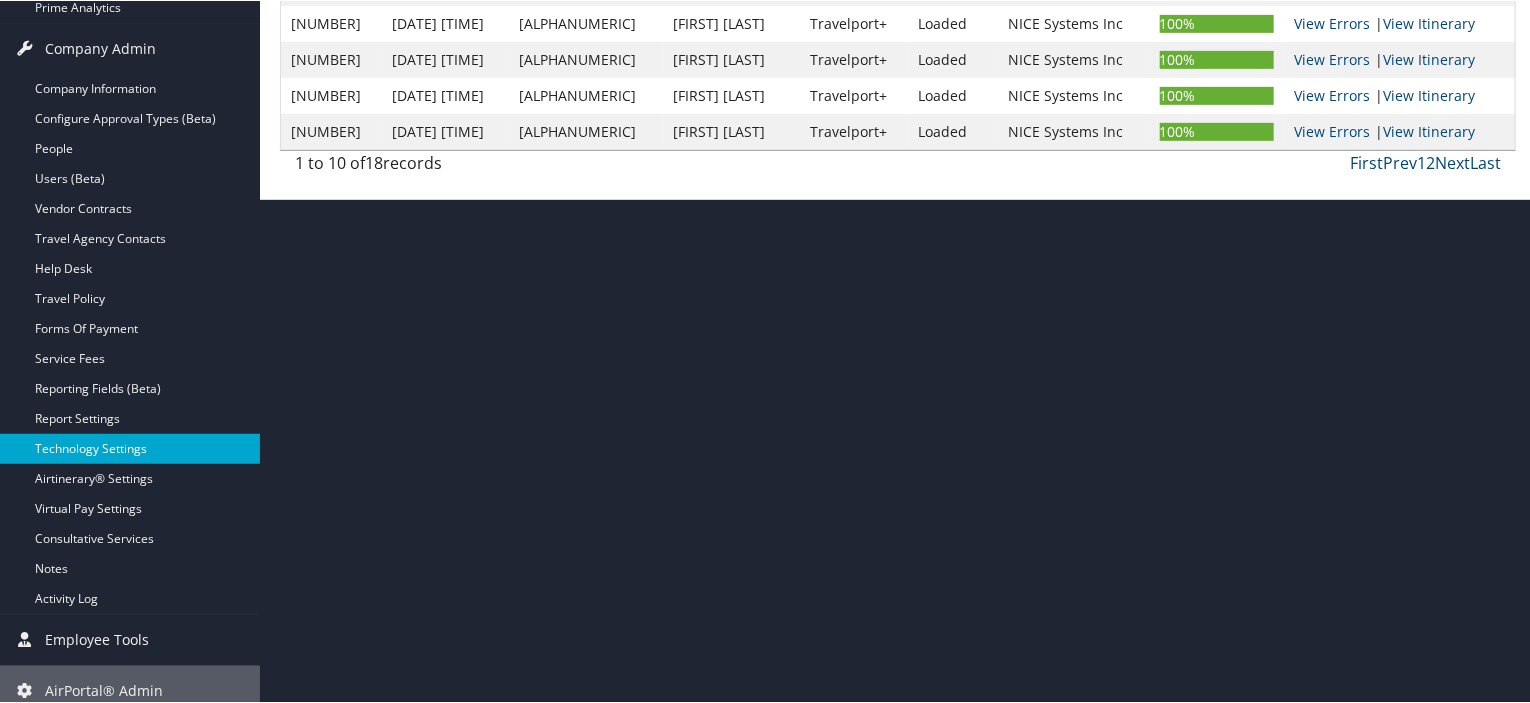 click on "Technology Settings" at bounding box center (130, 448) 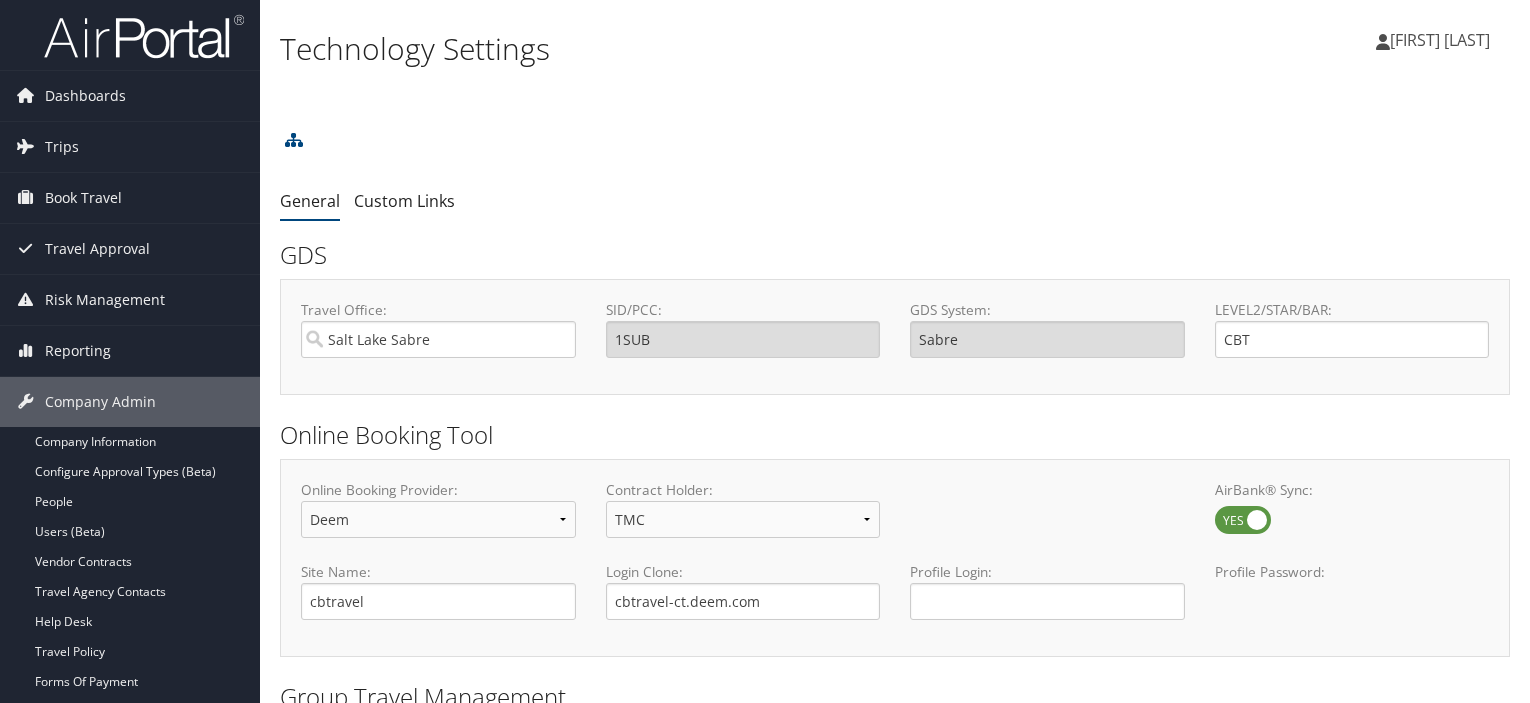 scroll, scrollTop: 0, scrollLeft: 0, axis: both 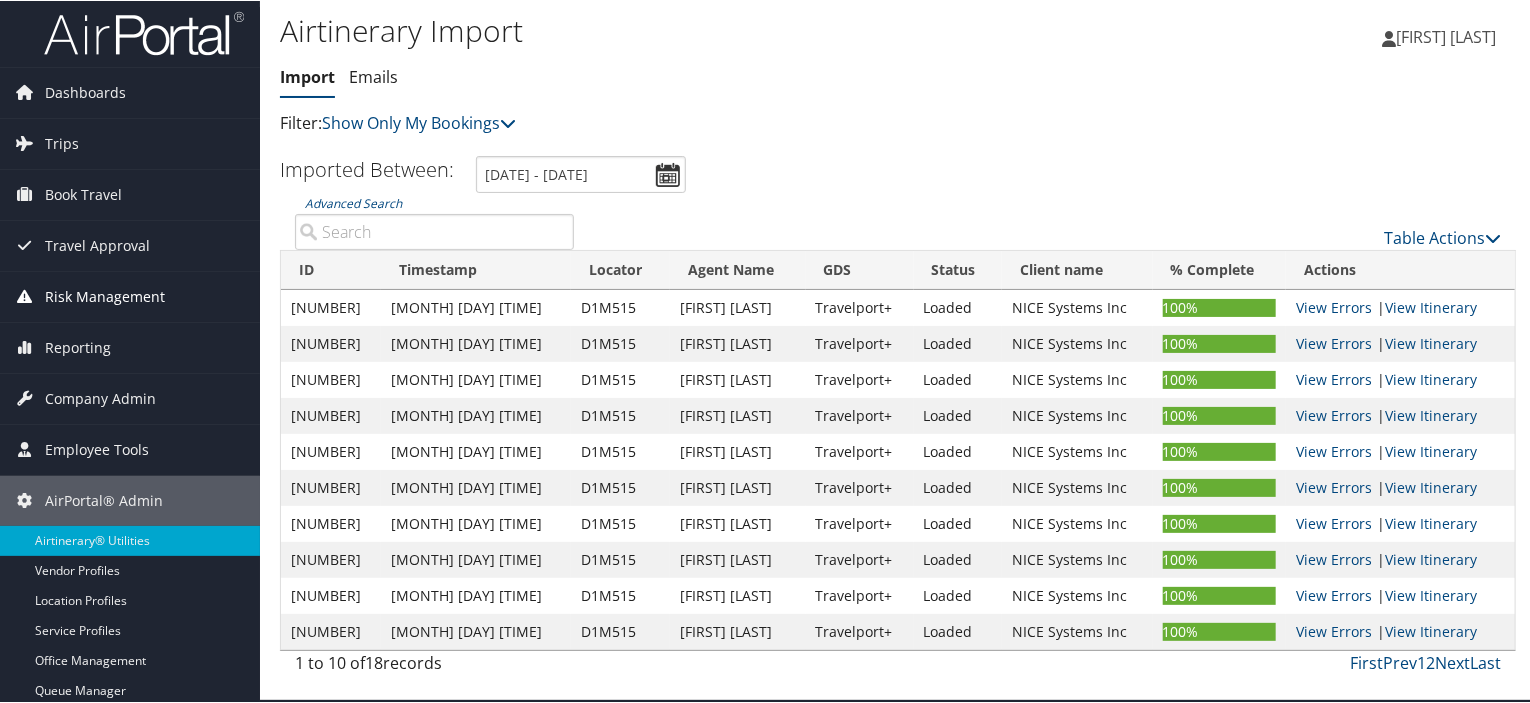 click on "Risk Management" at bounding box center [105, 296] 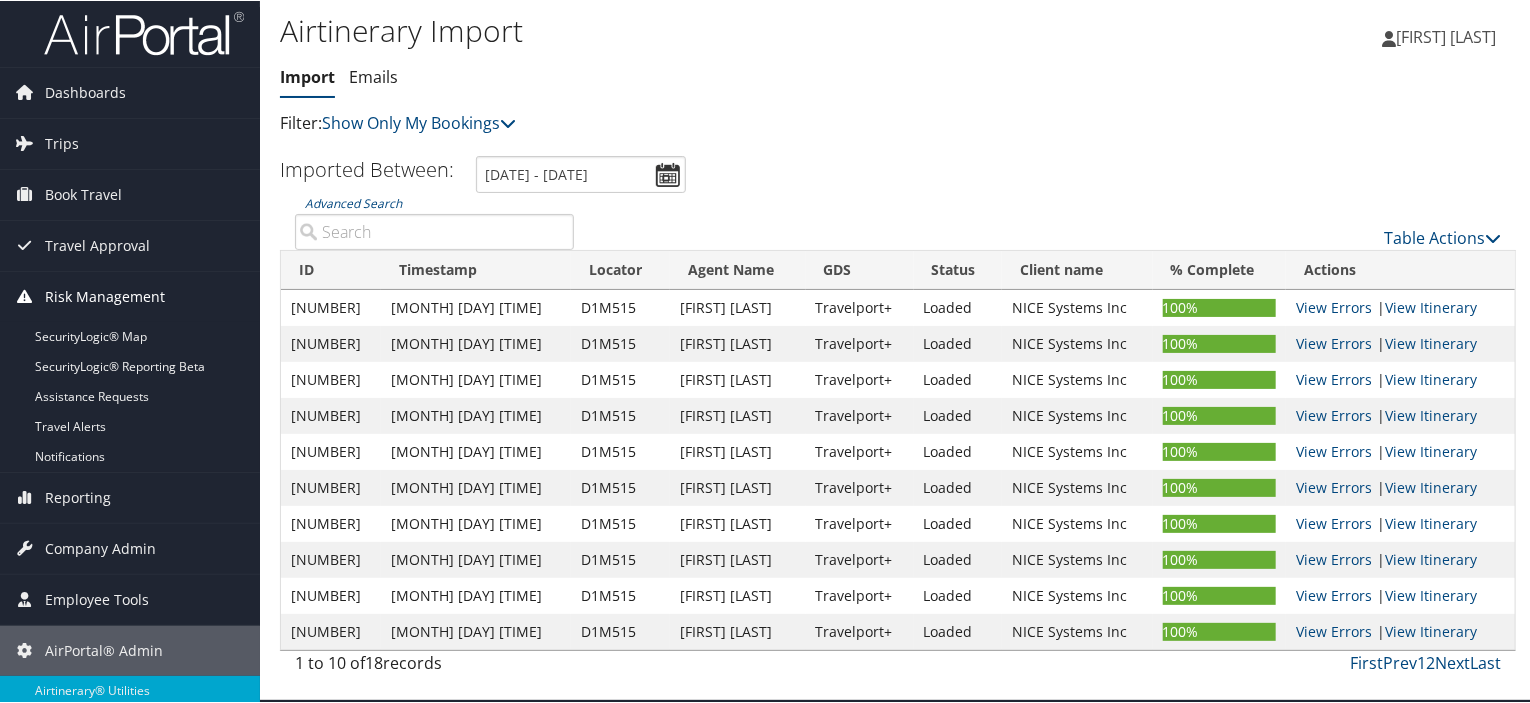 click on "Risk Management" at bounding box center [105, 296] 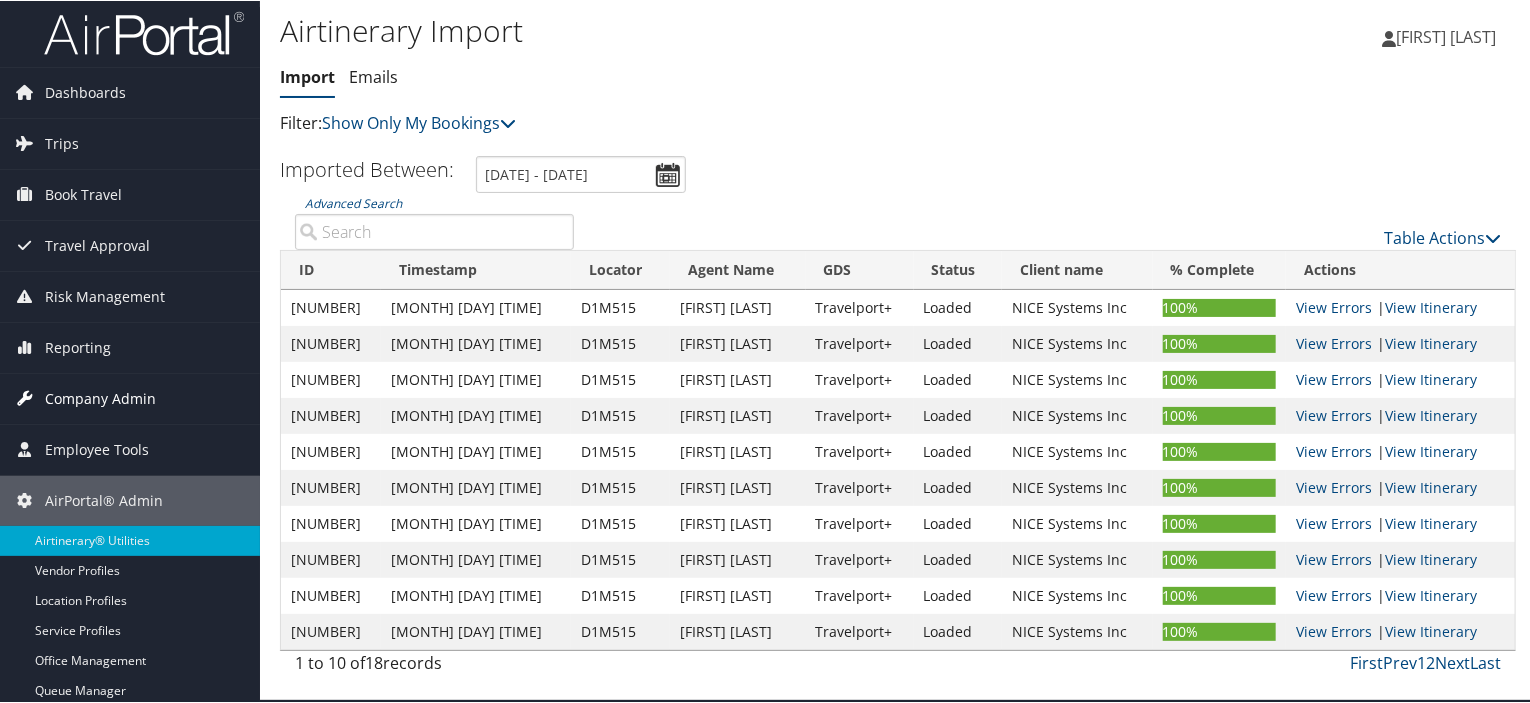 click on "Company Admin" at bounding box center [100, 398] 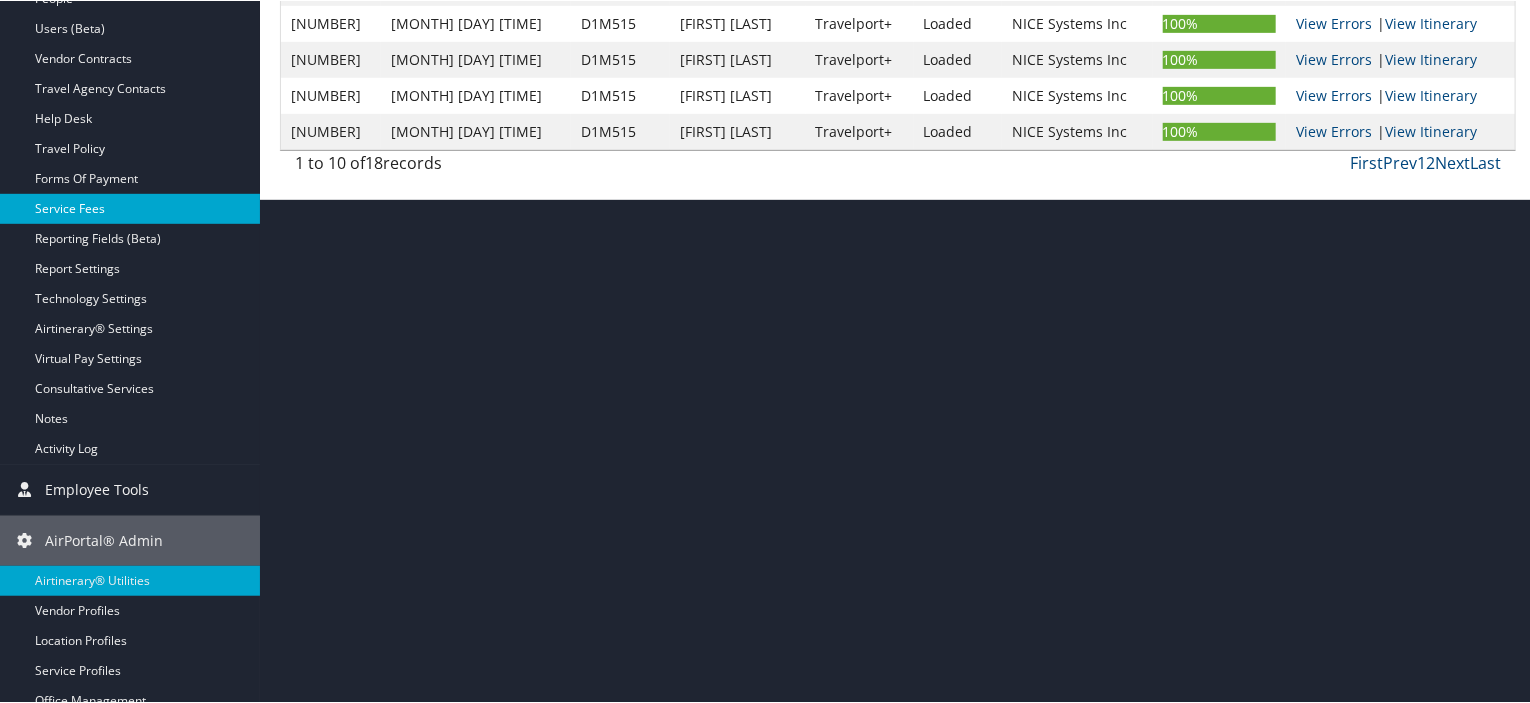 scroll, scrollTop: 544, scrollLeft: 0, axis: vertical 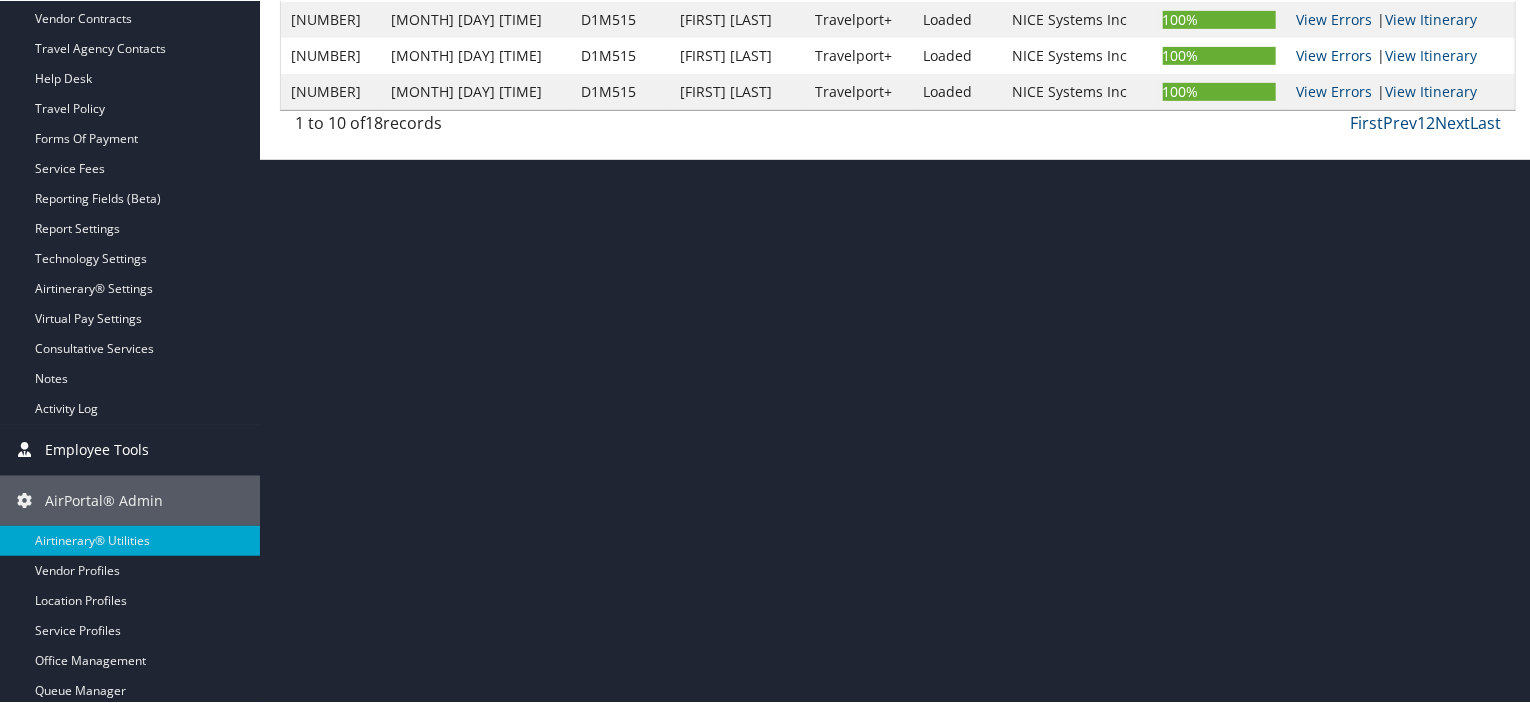 click on "Employee Tools" at bounding box center (97, 449) 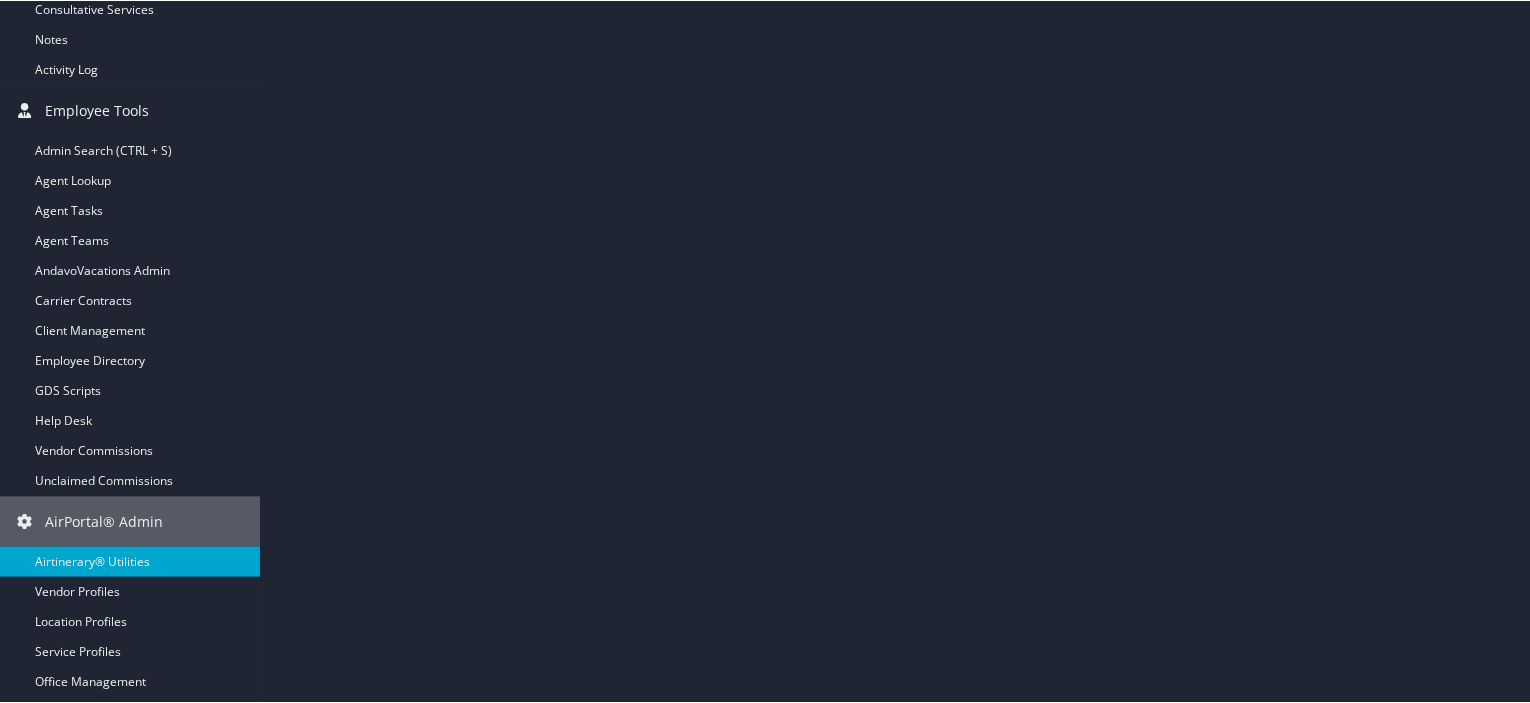 scroll, scrollTop: 904, scrollLeft: 0, axis: vertical 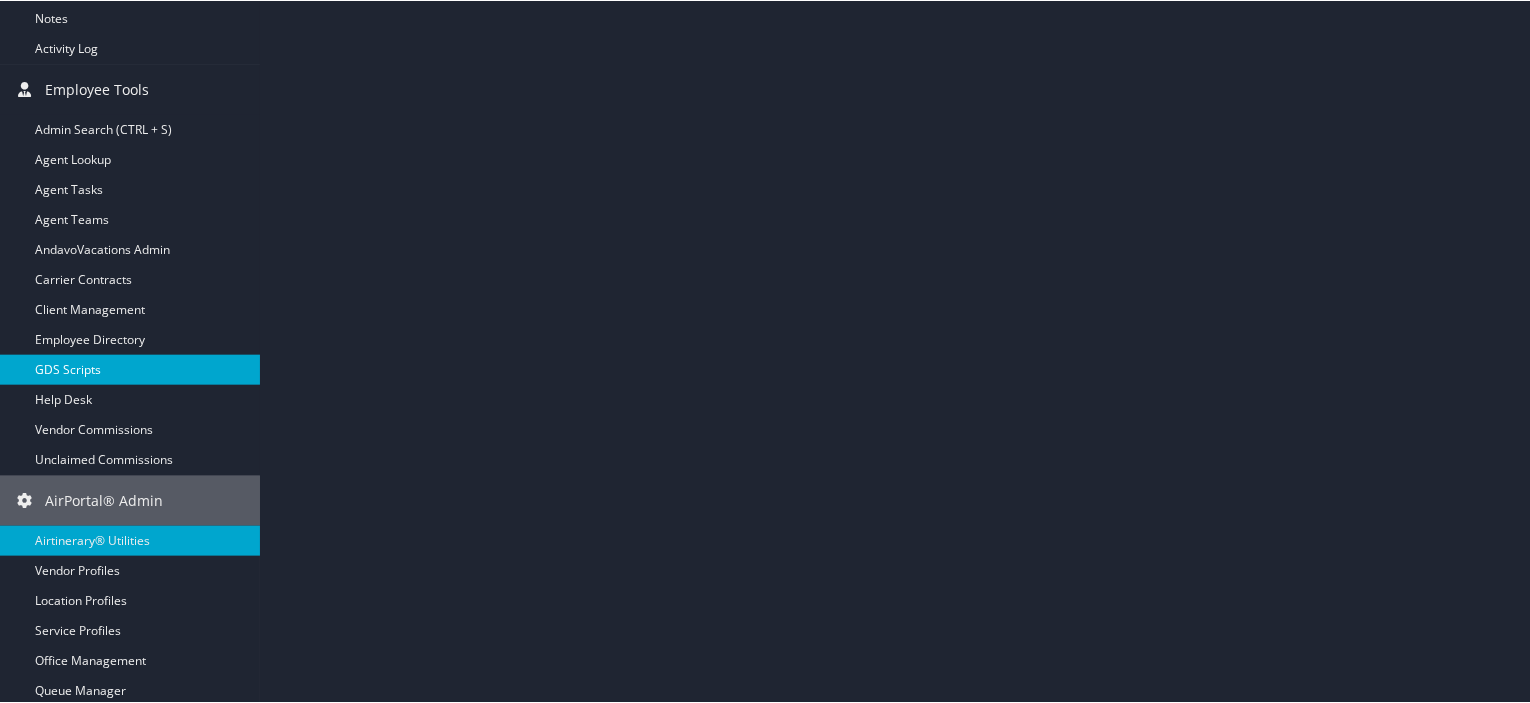 click on "GDS Scripts" at bounding box center [130, 369] 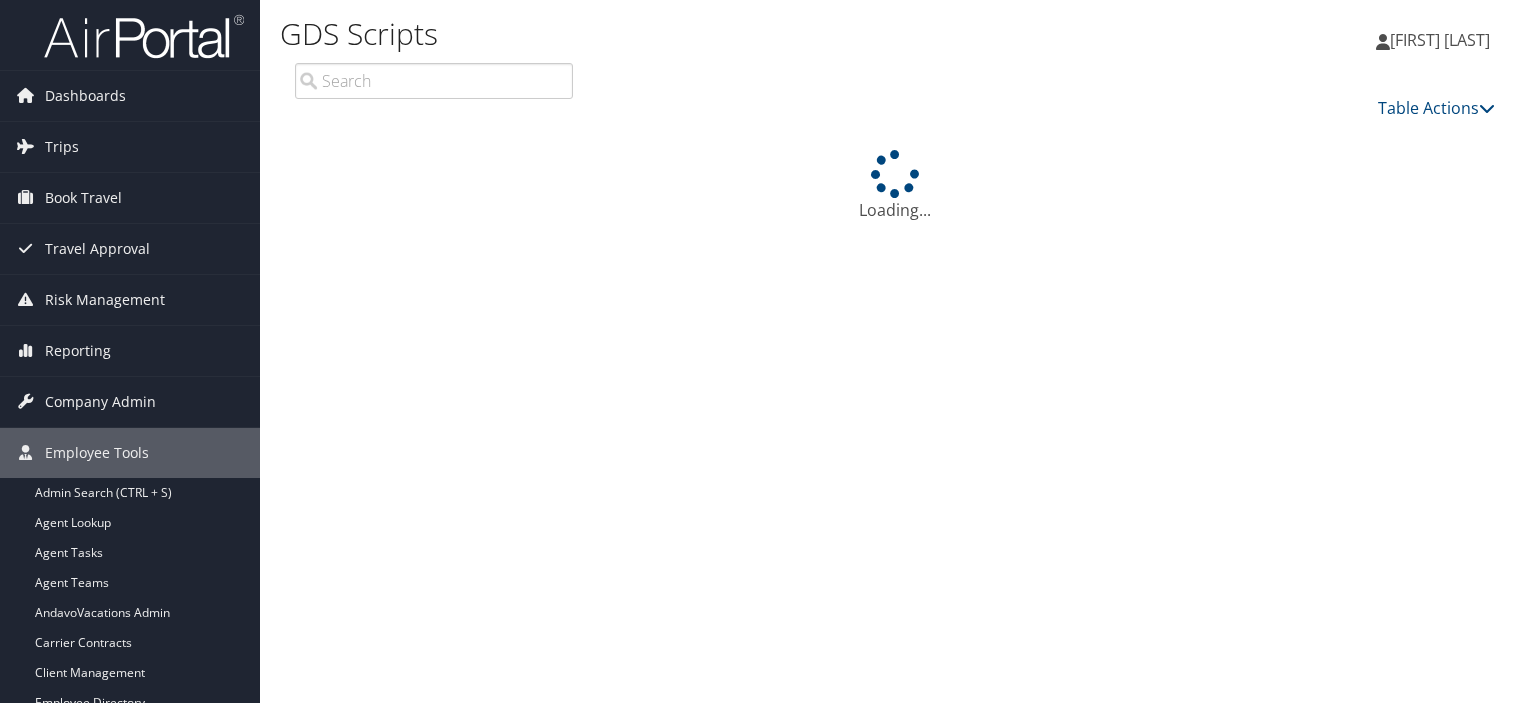 scroll, scrollTop: 0, scrollLeft: 0, axis: both 